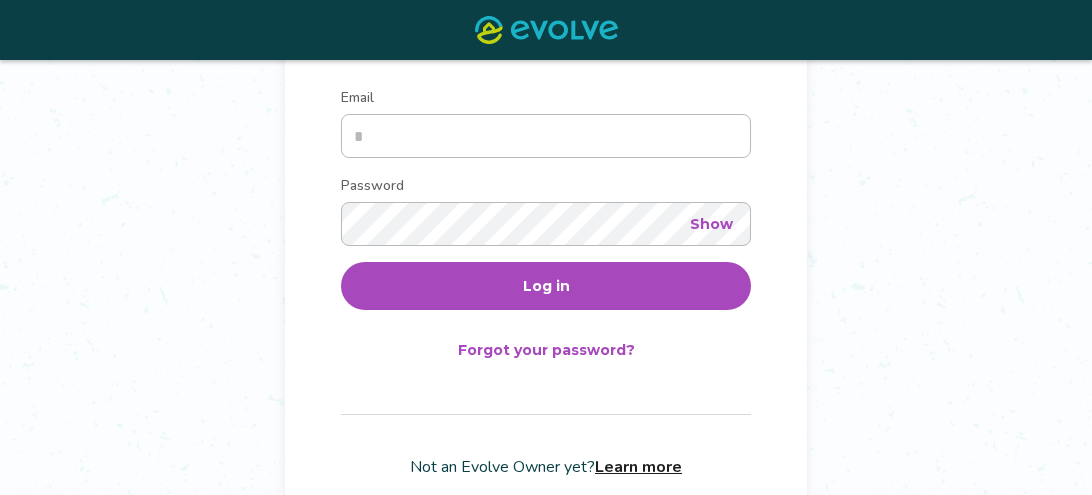 scroll, scrollTop: 328, scrollLeft: 0, axis: vertical 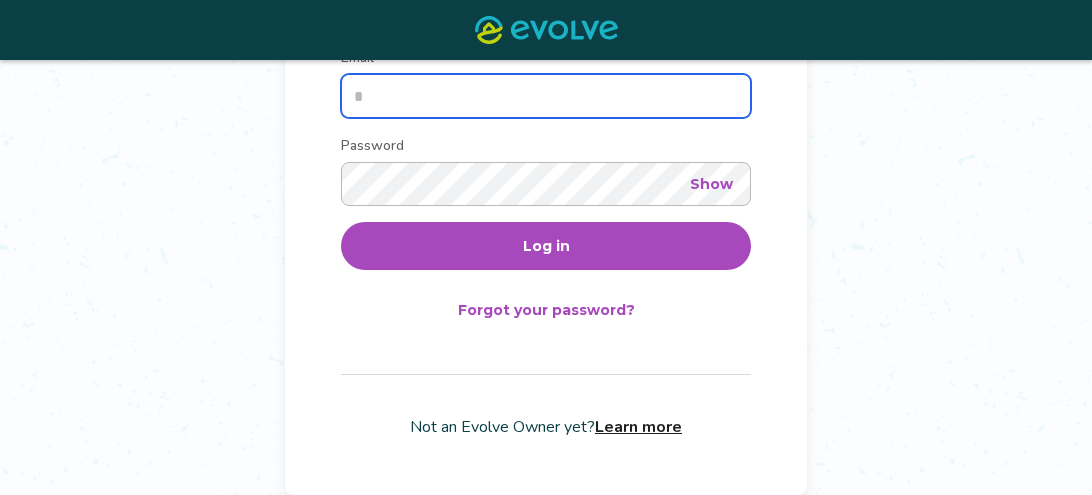 type on "**********" 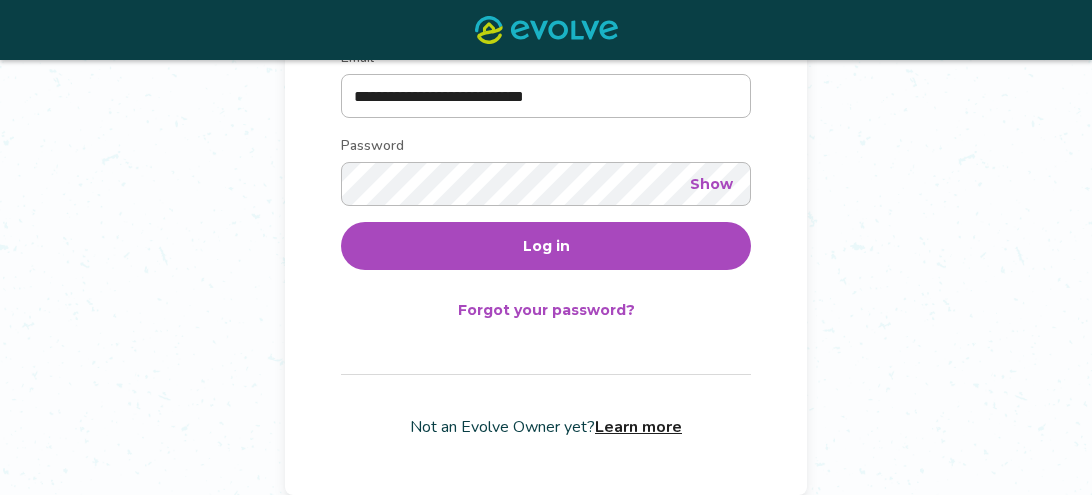 click on "Log in" at bounding box center [546, 246] 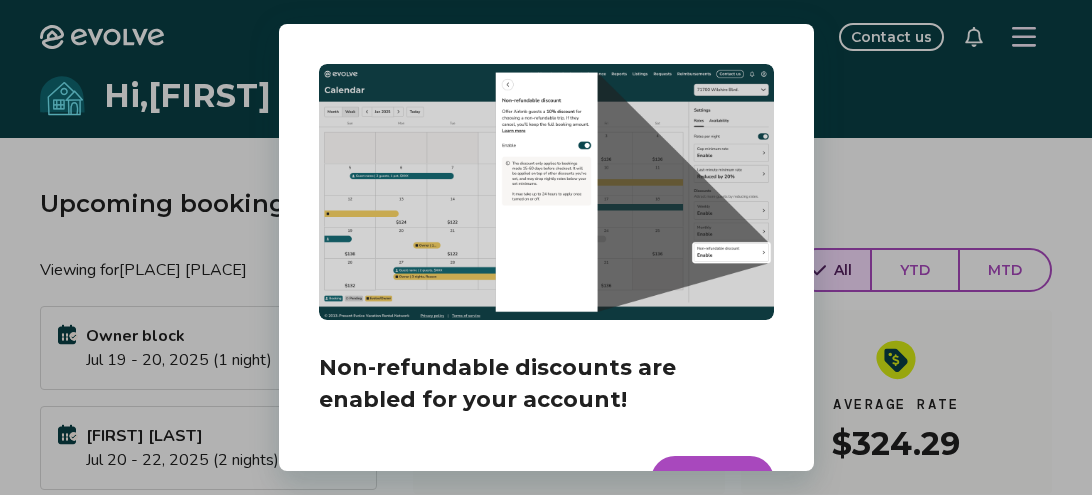 click on "Dismiss" at bounding box center [588, 480] 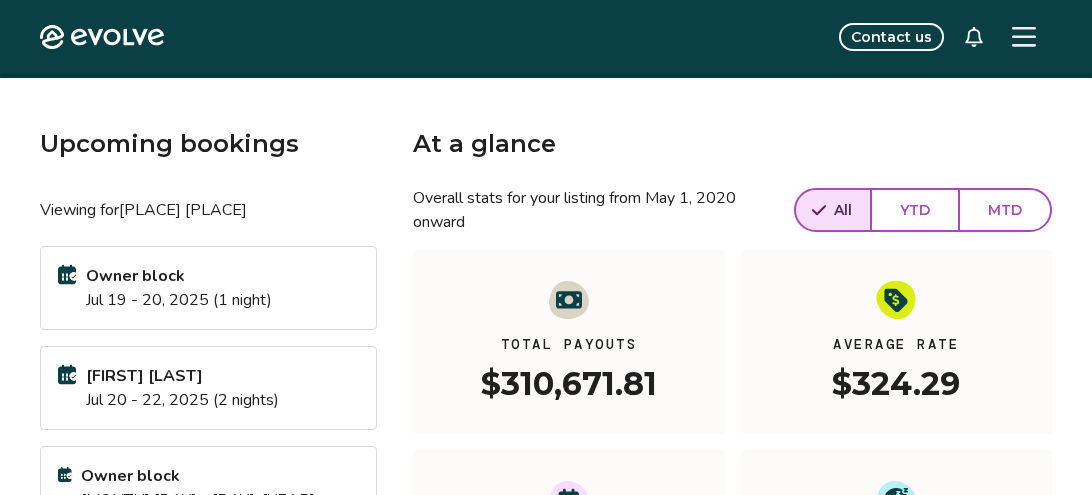 scroll, scrollTop: 0, scrollLeft: 0, axis: both 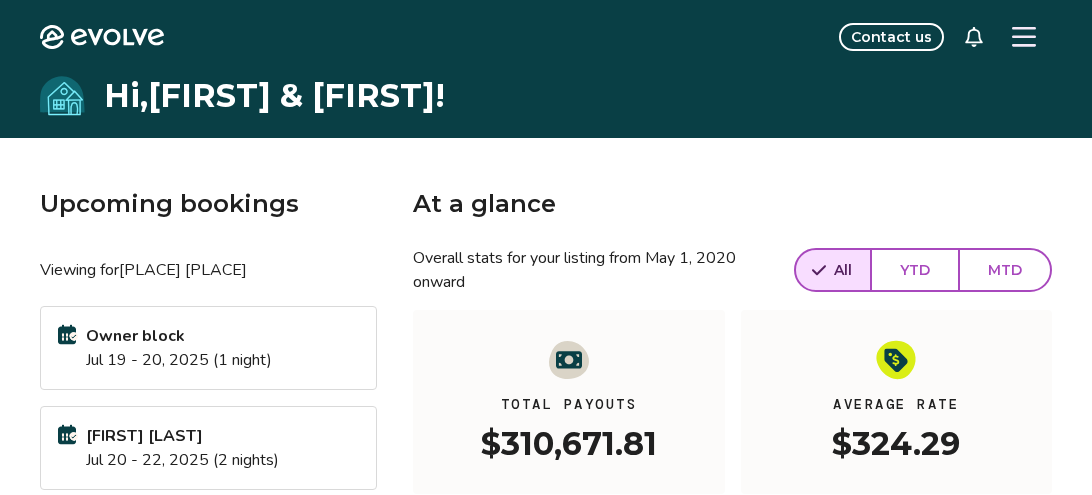 click 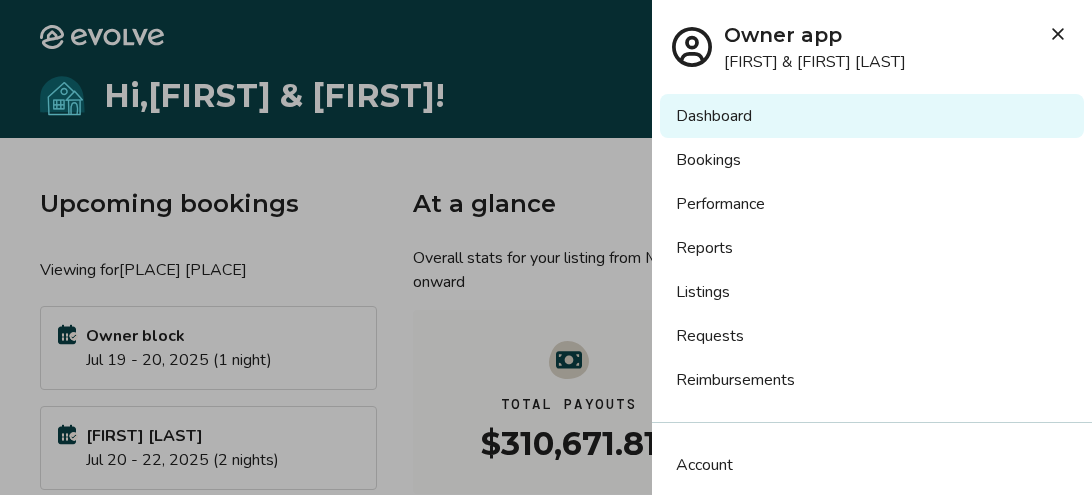 click on "Reports" at bounding box center [872, 248] 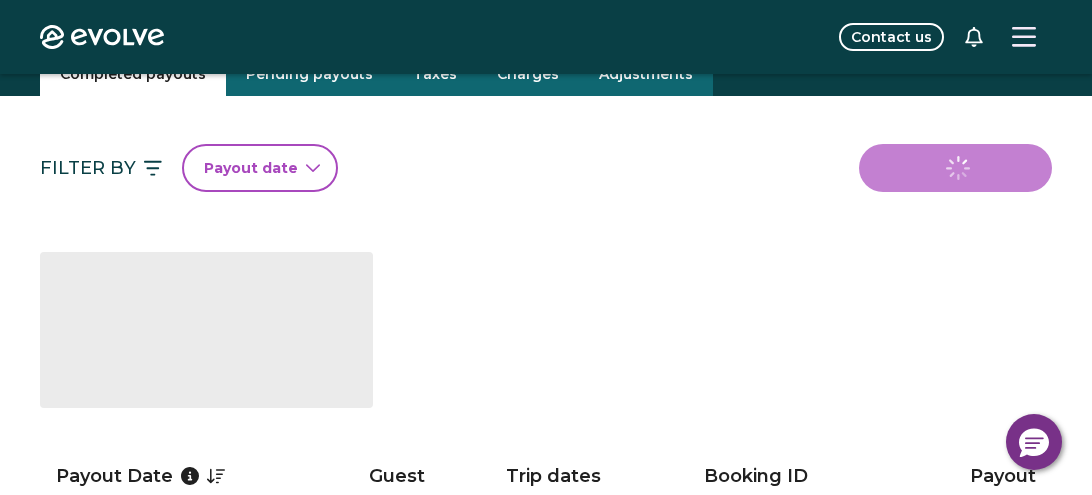 scroll, scrollTop: 88, scrollLeft: 0, axis: vertical 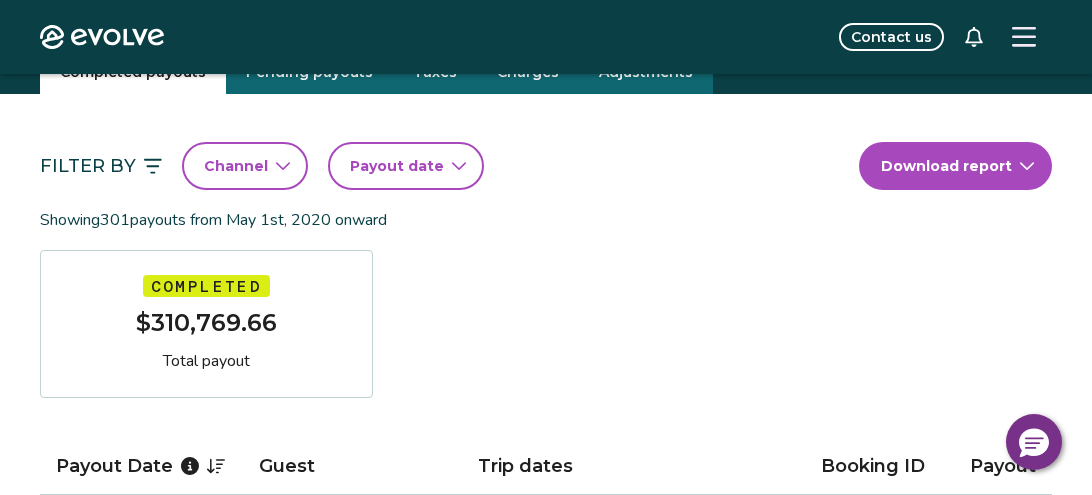click on "Payout date" at bounding box center [397, 166] 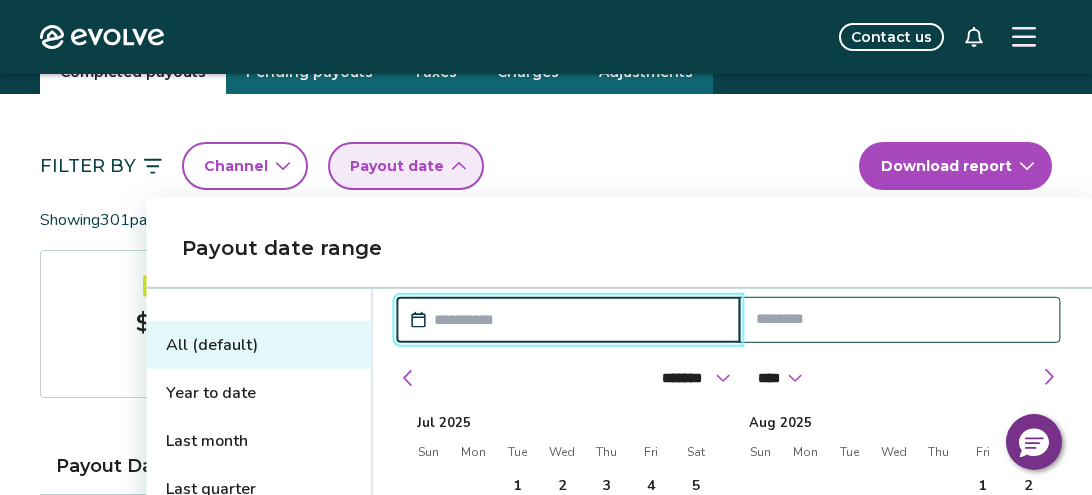 click on "Last month" at bounding box center (258, 441) 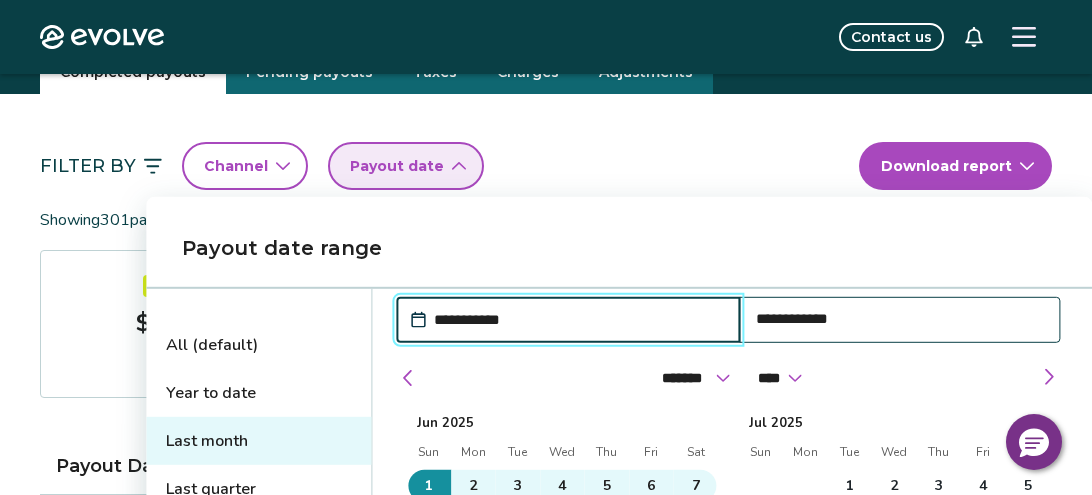 type on "**********" 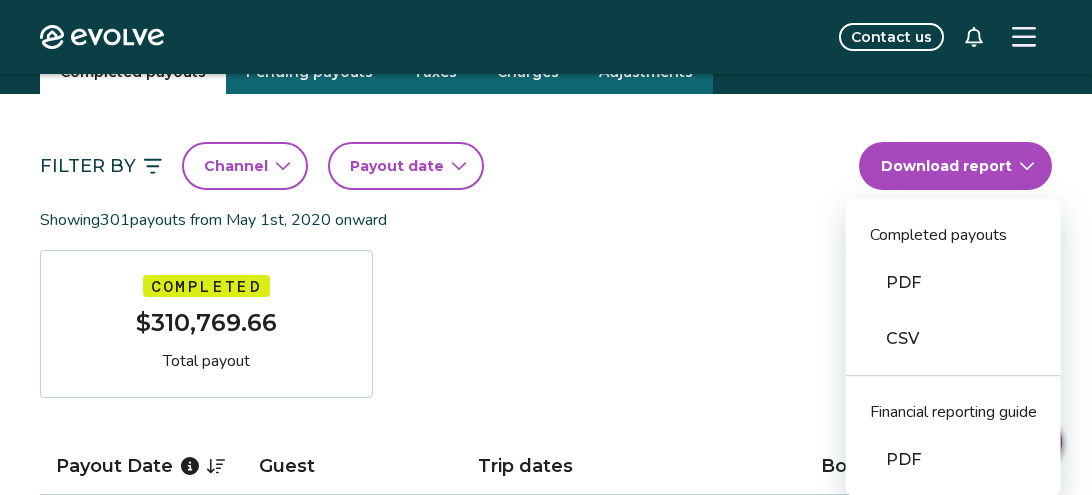 click on "PDF" at bounding box center [953, 283] 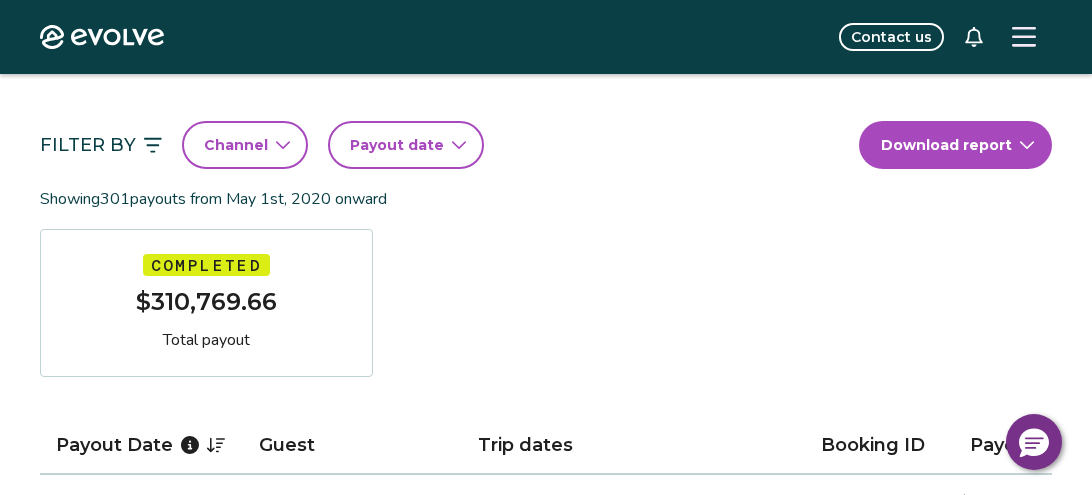 scroll, scrollTop: 72, scrollLeft: 0, axis: vertical 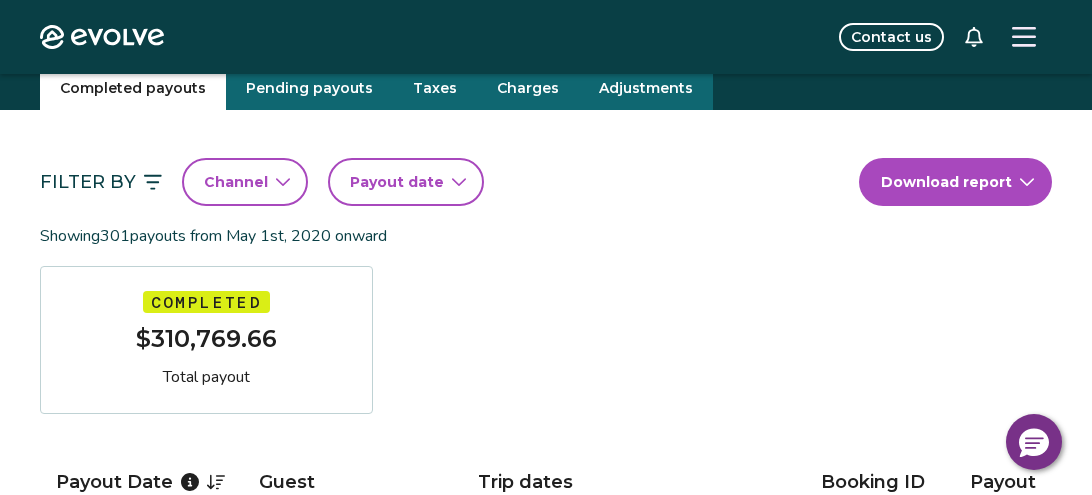 click on "Payout date" at bounding box center [397, 182] 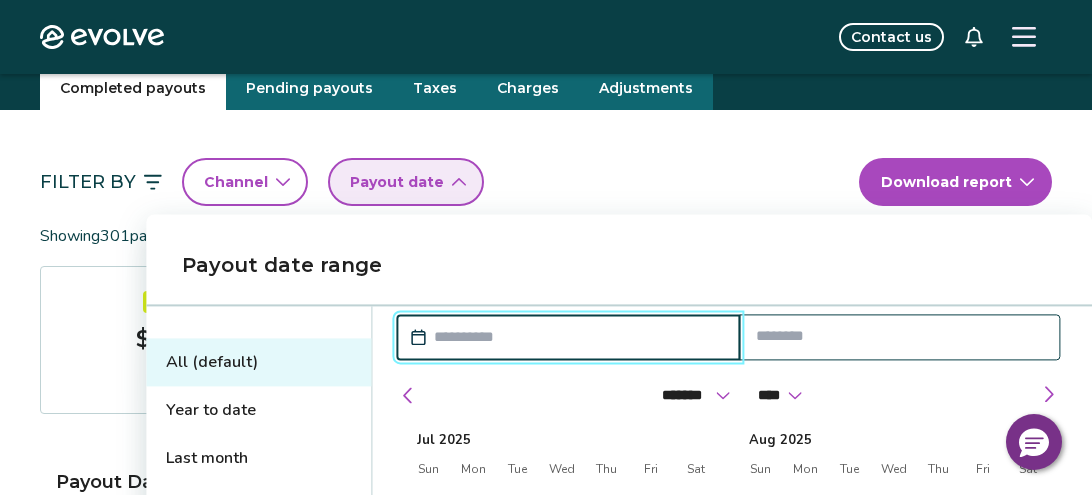 click on "Last month" at bounding box center [258, 458] 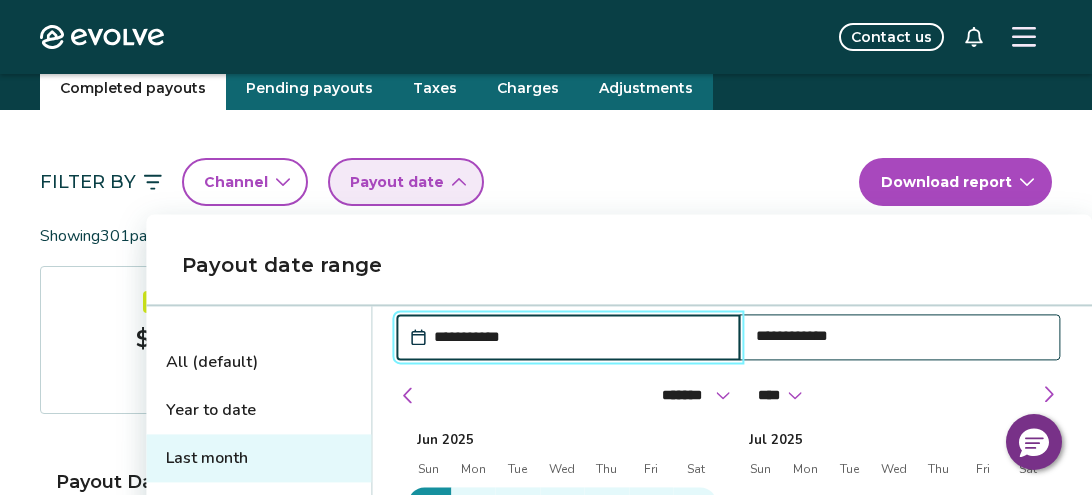 type on "**********" 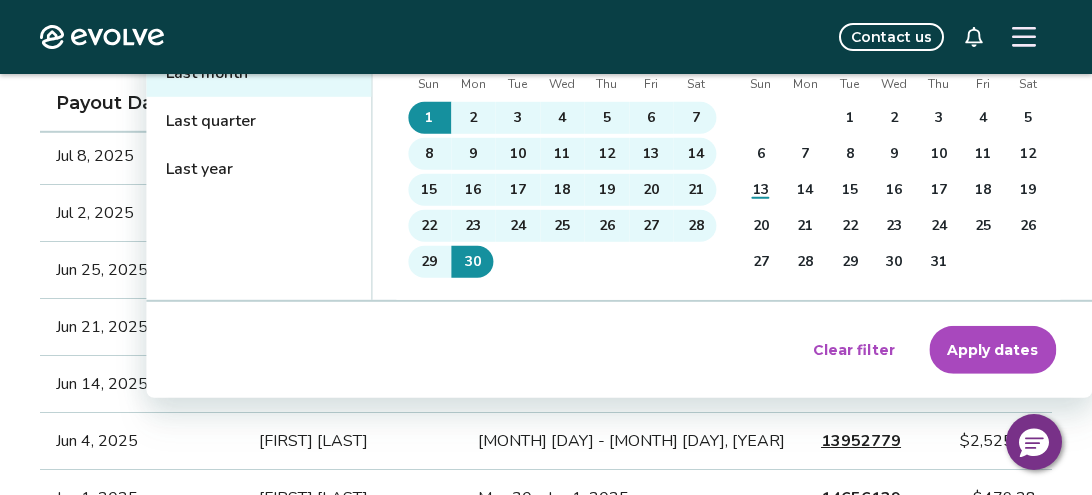 scroll, scrollTop: 456, scrollLeft: 0, axis: vertical 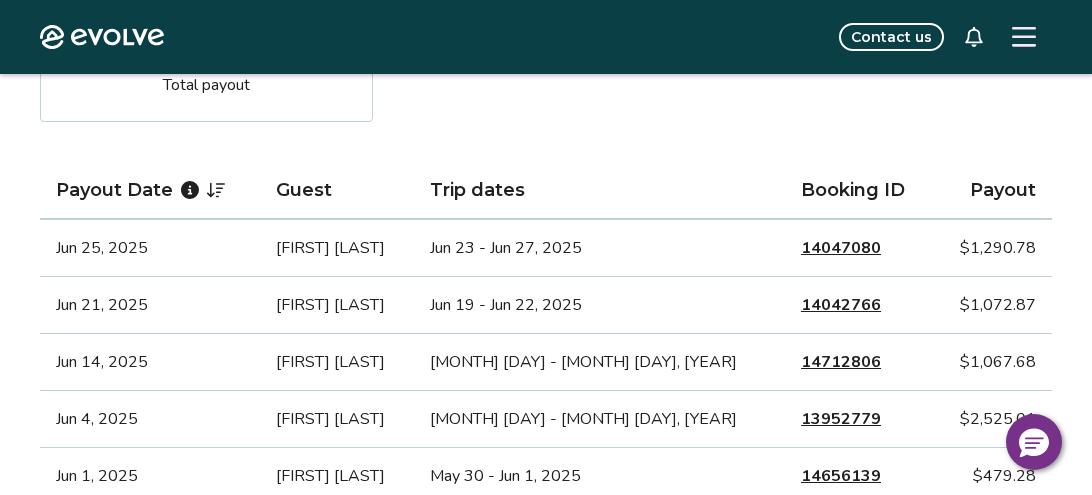 click on "14047080" at bounding box center [841, 248] 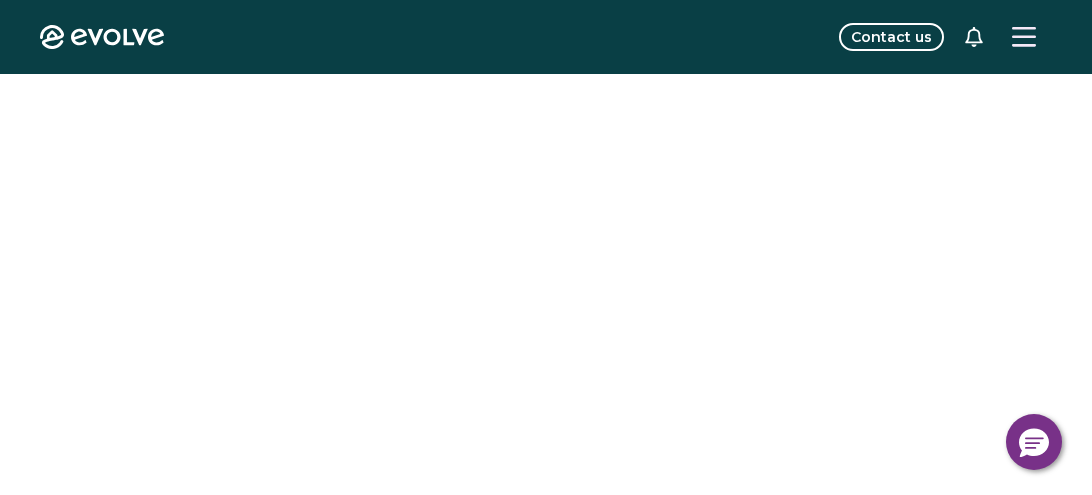 scroll, scrollTop: 0, scrollLeft: 0, axis: both 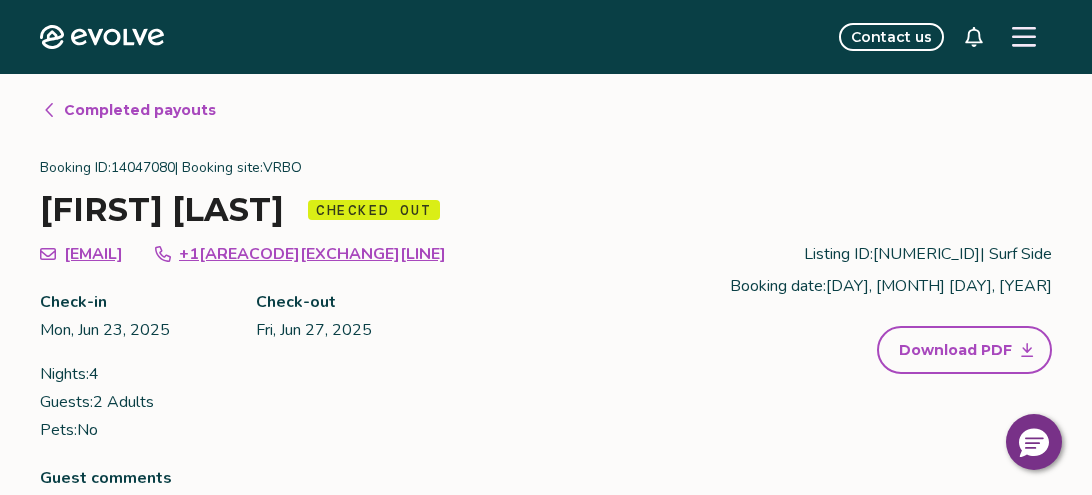 click on "Download PDF" at bounding box center [955, 350] 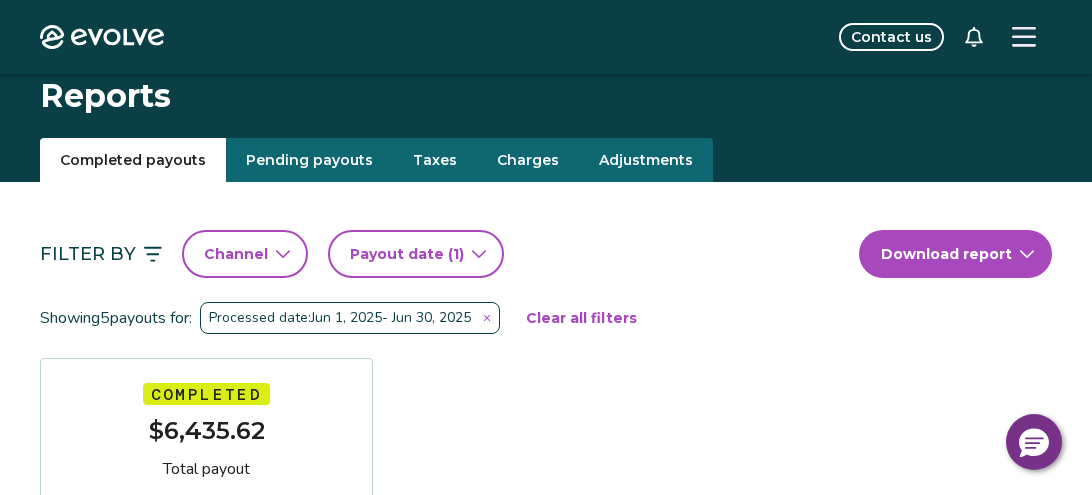 scroll, scrollTop: 384, scrollLeft: 0, axis: vertical 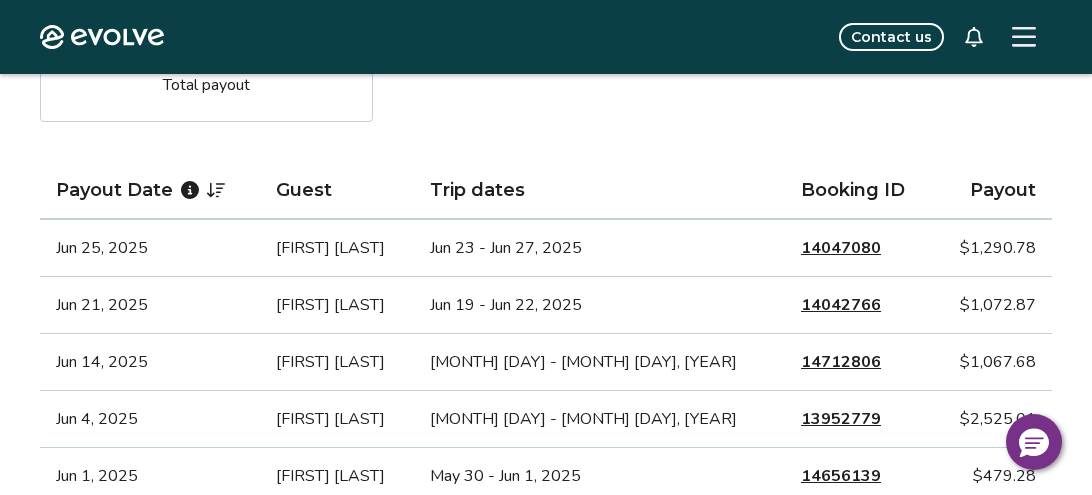 click on "14042766" at bounding box center [841, 305] 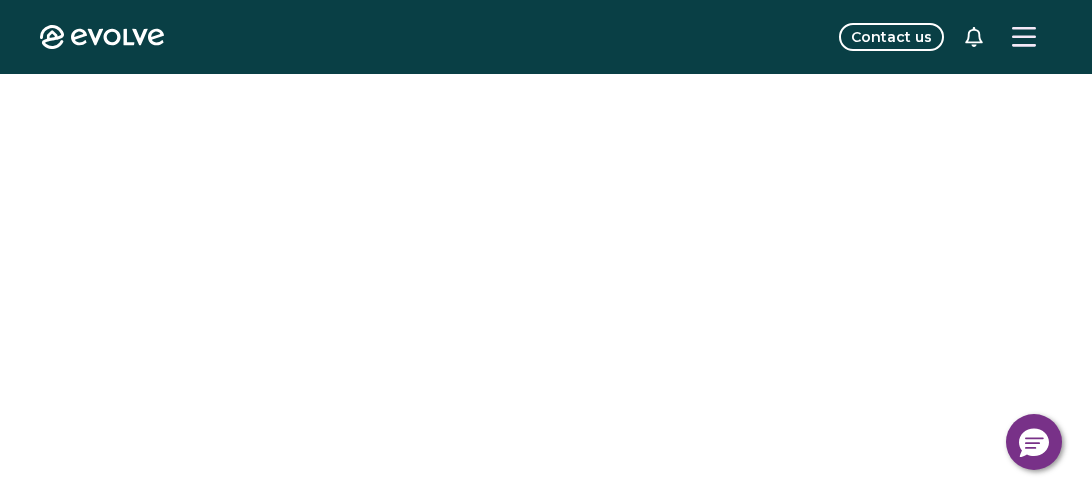 scroll, scrollTop: 0, scrollLeft: 0, axis: both 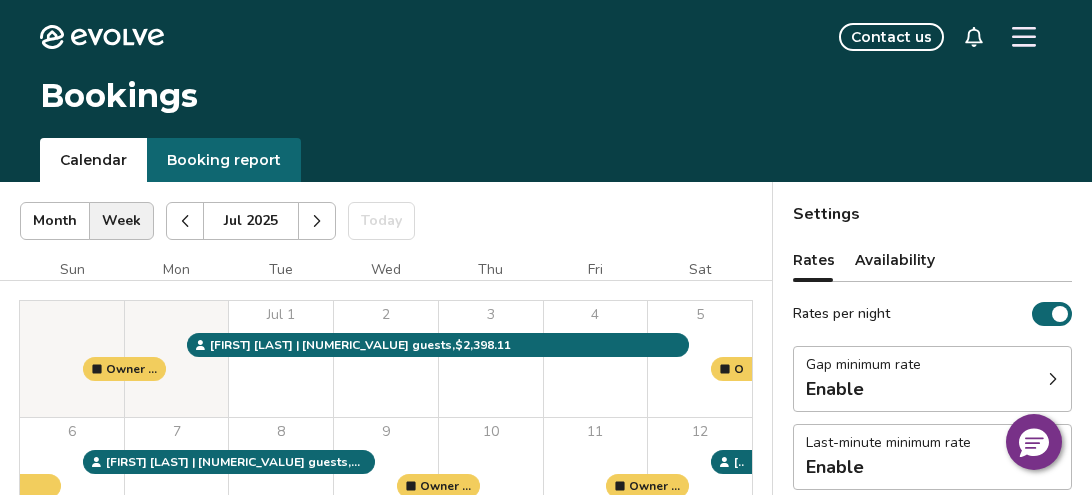 click on "Booking report" at bounding box center [224, 160] 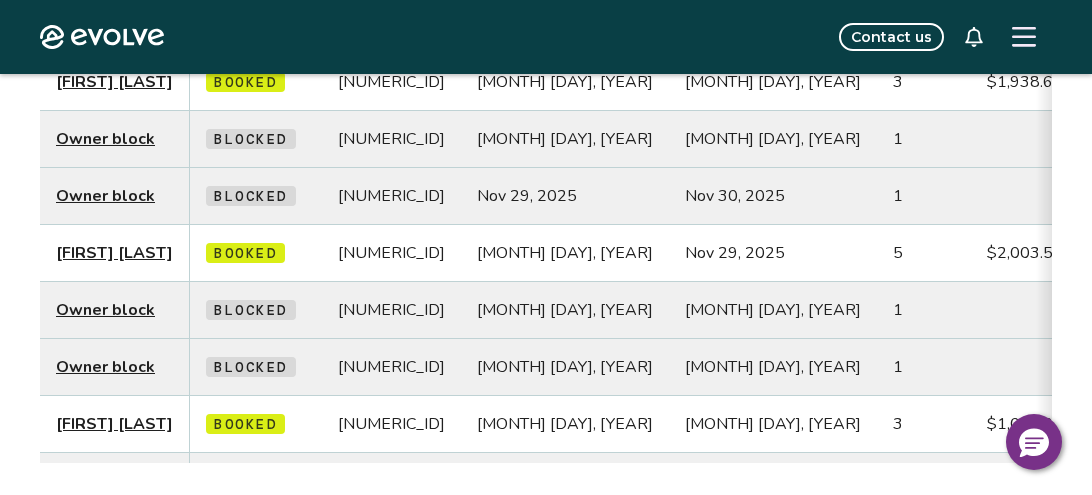 scroll, scrollTop: 0, scrollLeft: 0, axis: both 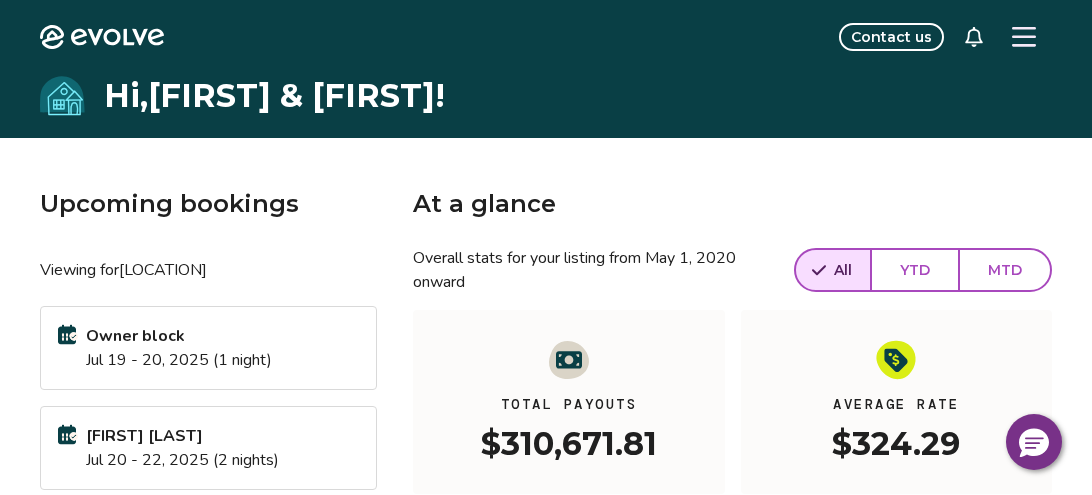 click 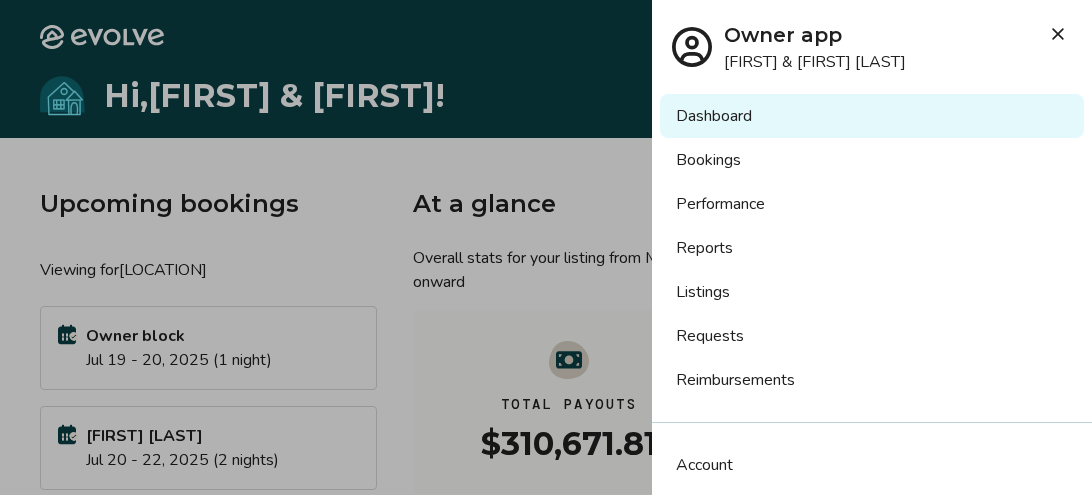 click on "Reports" at bounding box center (872, 248) 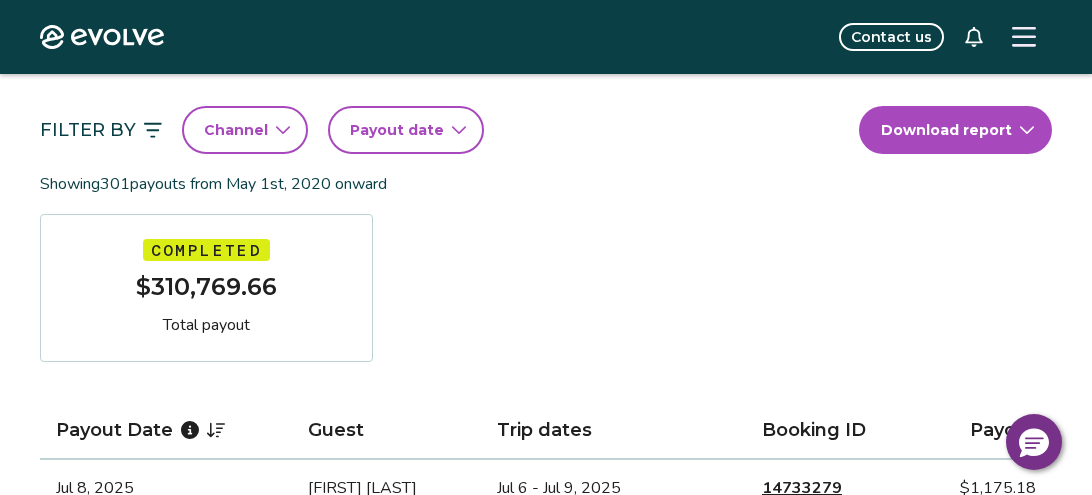 scroll, scrollTop: 124, scrollLeft: 0, axis: vertical 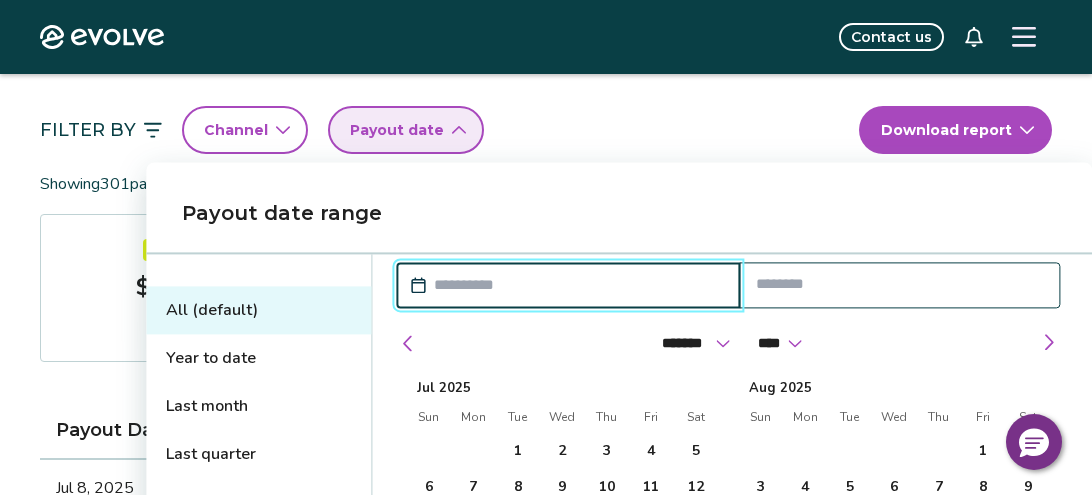 click on "Last month" at bounding box center [258, 406] 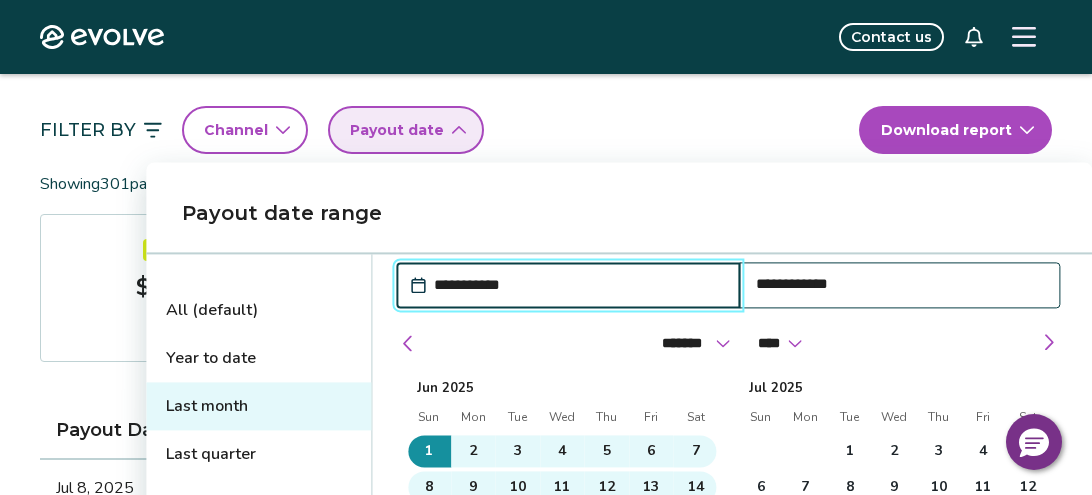 type on "**********" 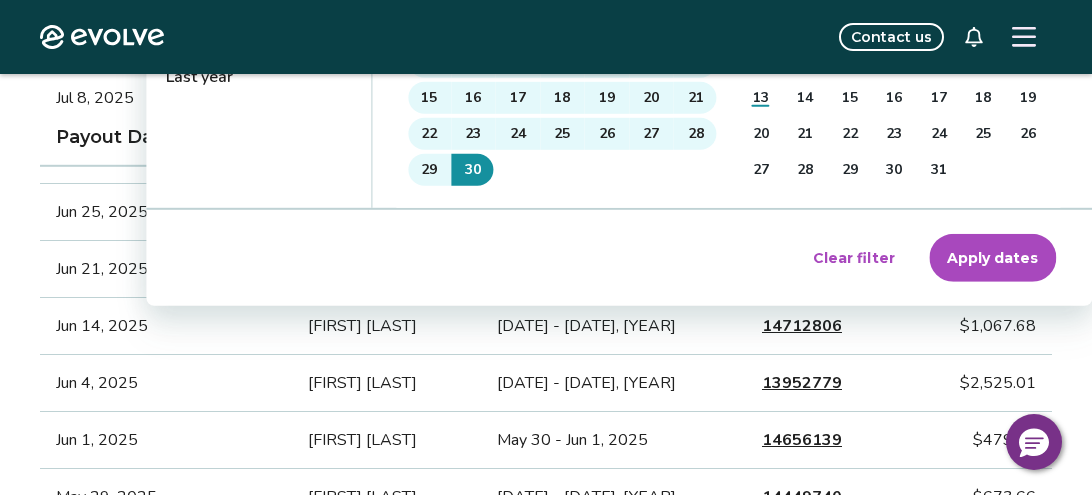 scroll, scrollTop: 561, scrollLeft: 0, axis: vertical 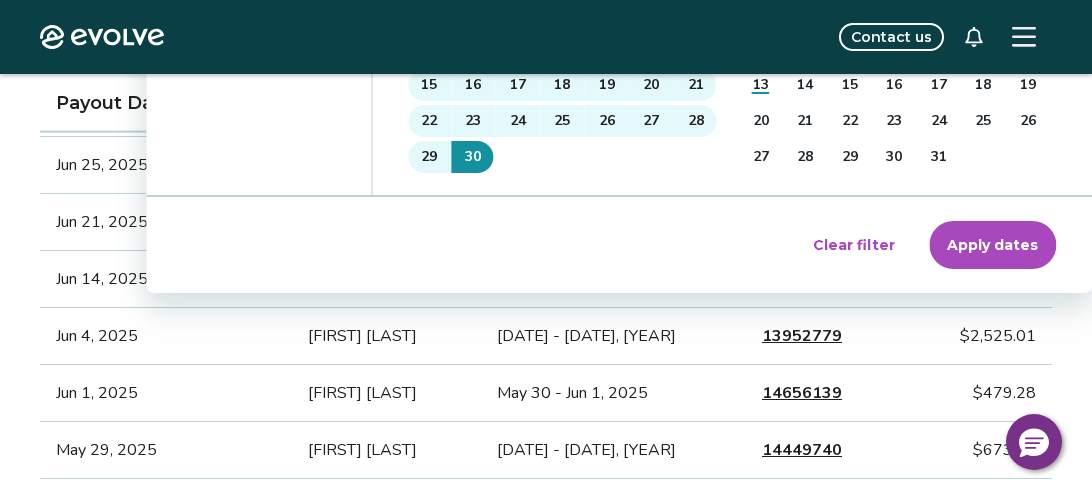 click on "Apply dates" at bounding box center (992, 245) 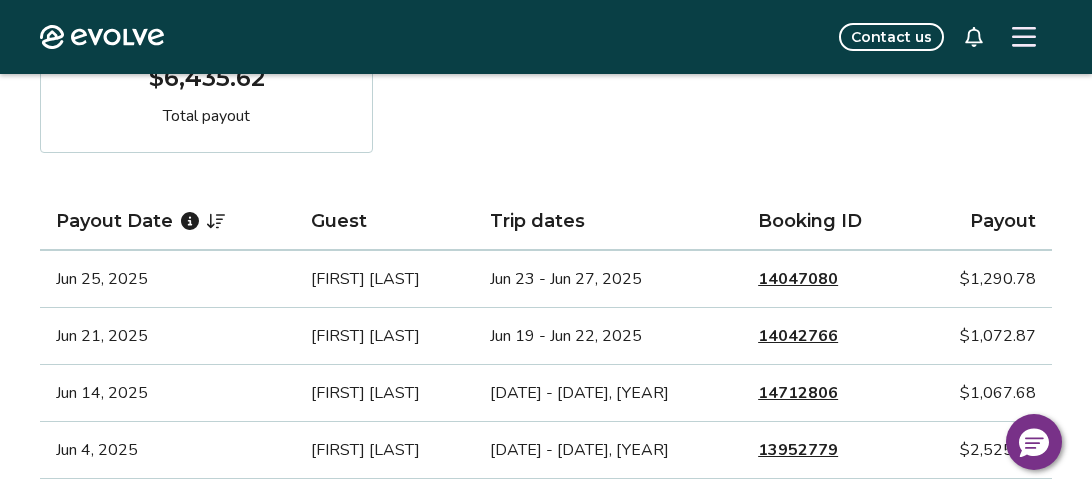 scroll, scrollTop: 357, scrollLeft: 0, axis: vertical 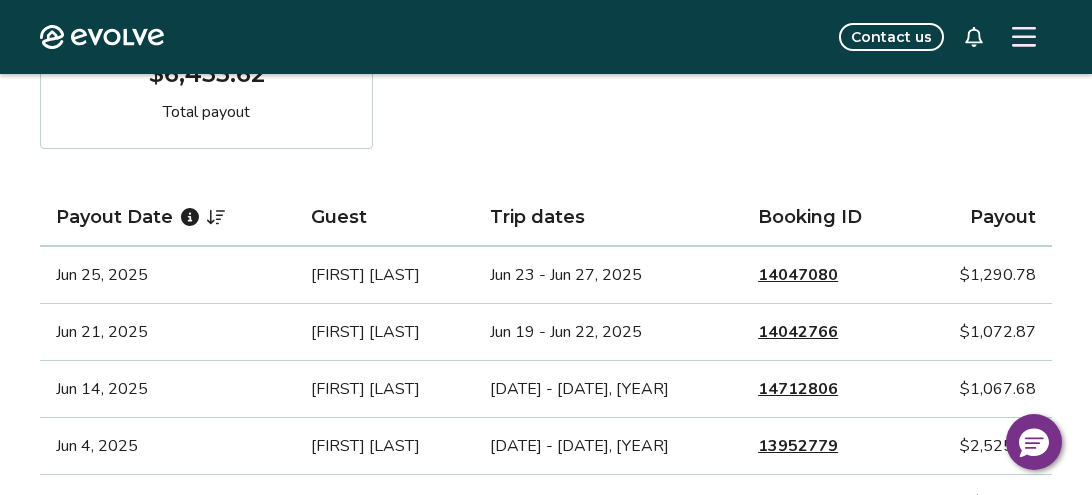 click on "14042766" at bounding box center [798, 332] 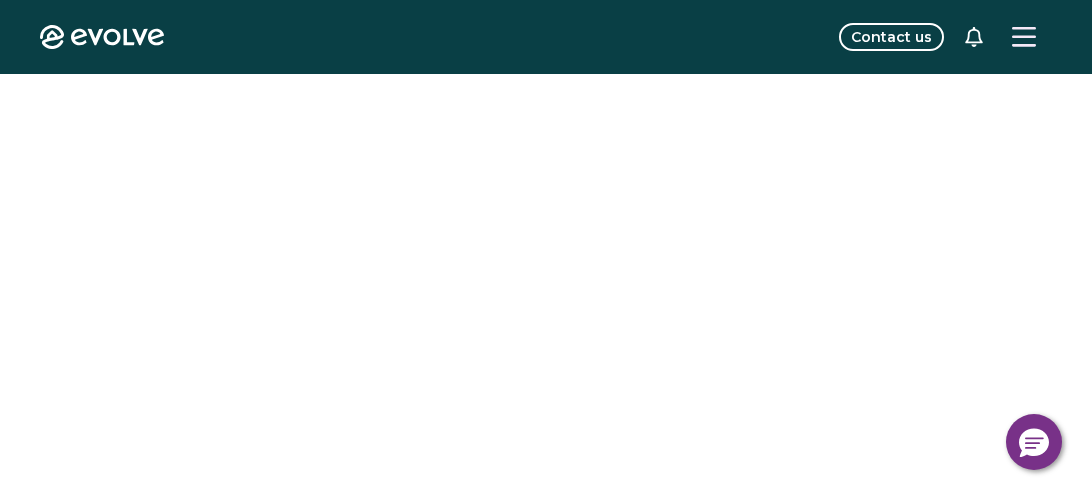 scroll, scrollTop: 0, scrollLeft: 0, axis: both 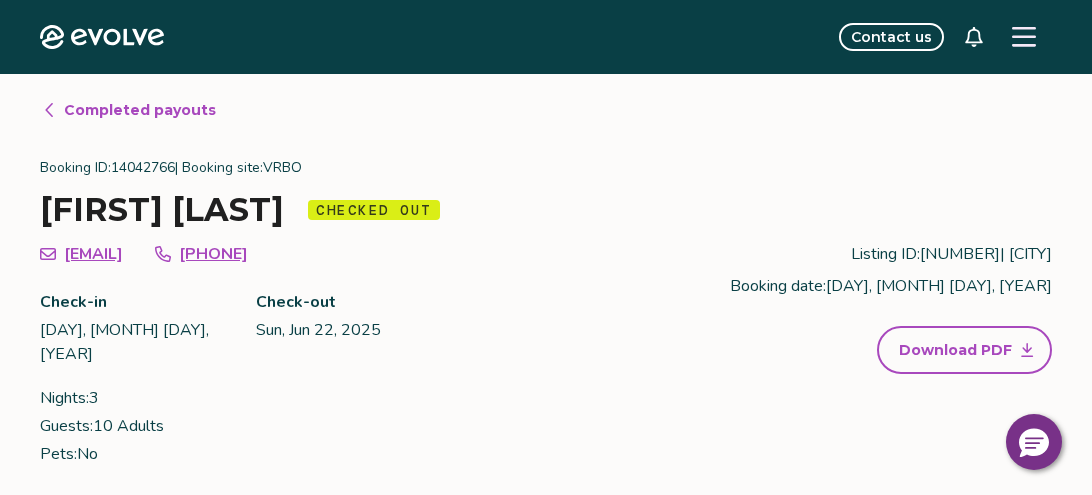 click on "Download PDF" at bounding box center (955, 350) 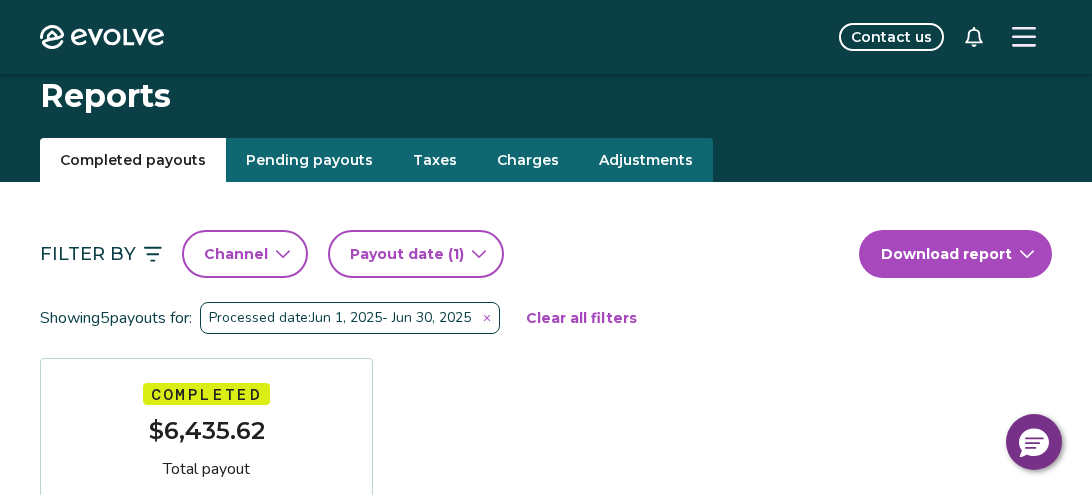 scroll, scrollTop: 357, scrollLeft: 0, axis: vertical 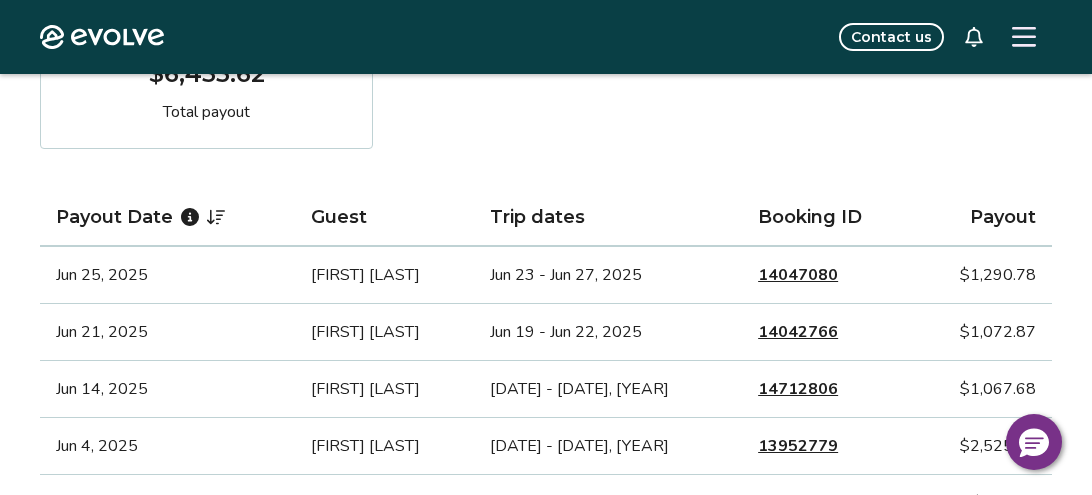 click on "14712806" at bounding box center (798, 389) 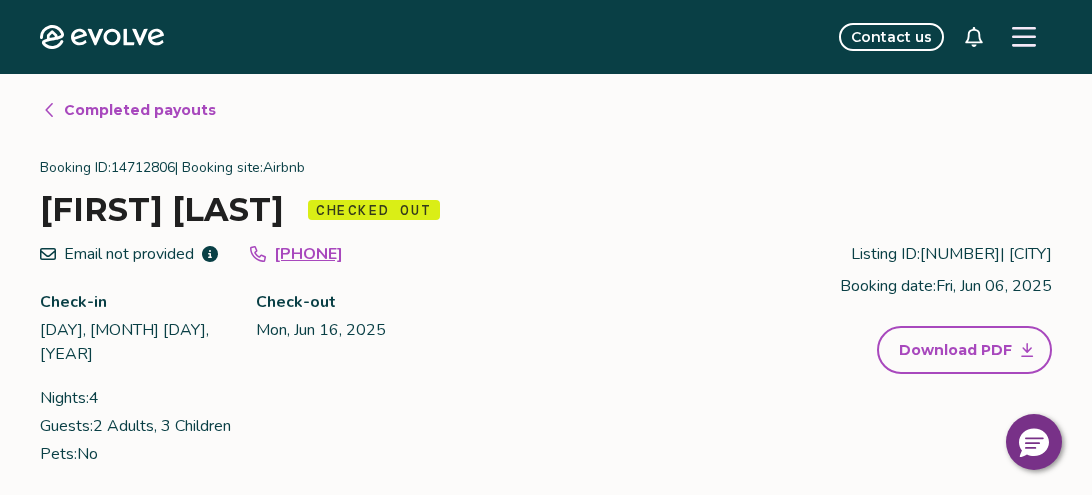 click on "Download PDF" at bounding box center [964, 350] 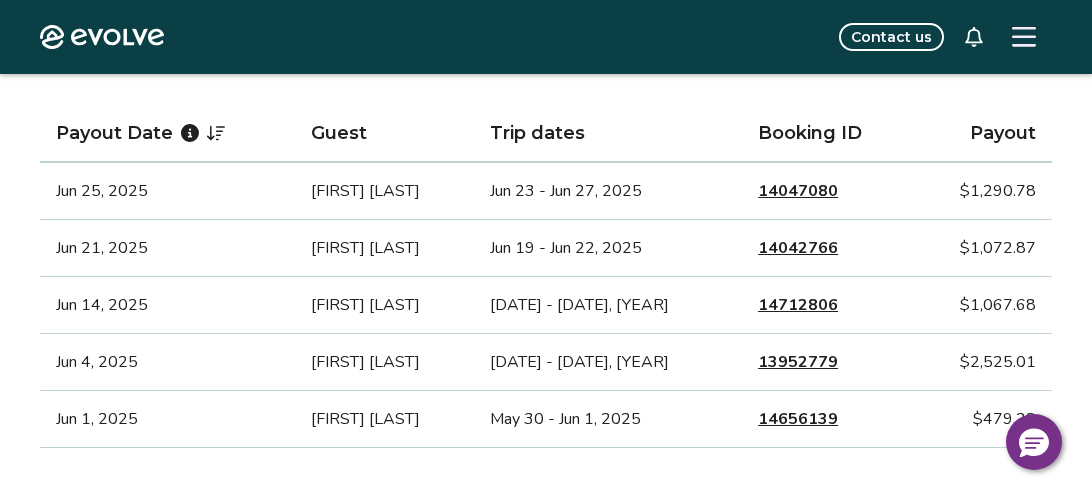 scroll, scrollTop: 448, scrollLeft: 0, axis: vertical 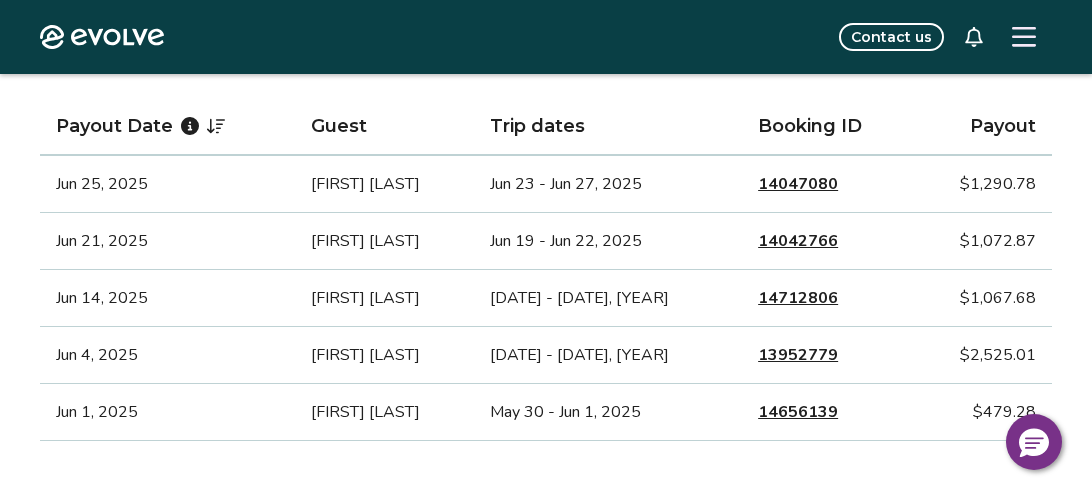click on "13952779" at bounding box center (798, 355) 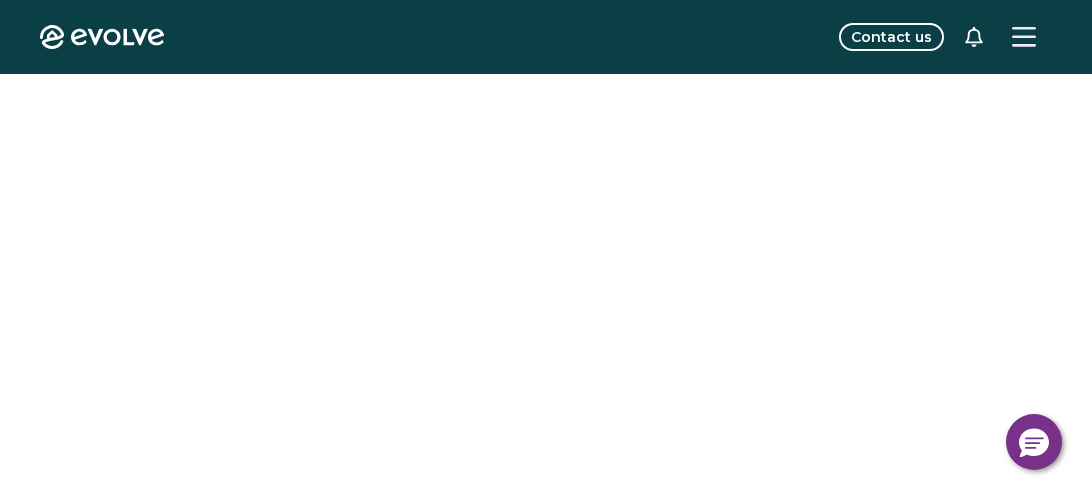 scroll, scrollTop: 0, scrollLeft: 0, axis: both 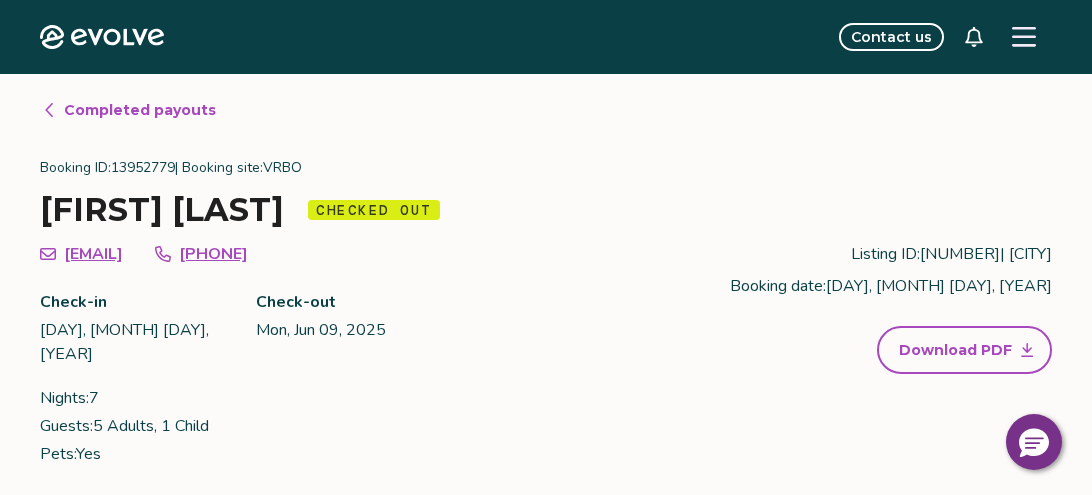 click on "Download PDF" at bounding box center (964, 350) 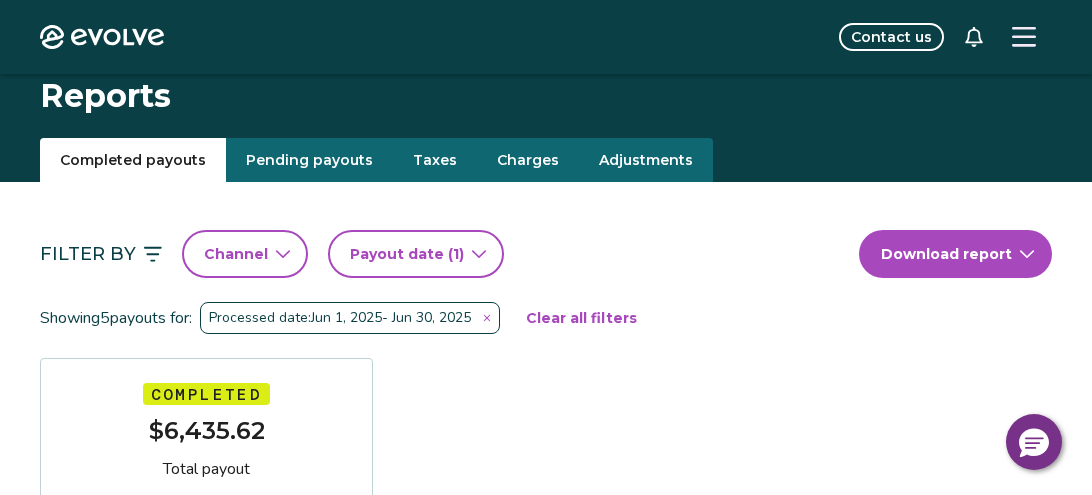 scroll, scrollTop: 448, scrollLeft: 0, axis: vertical 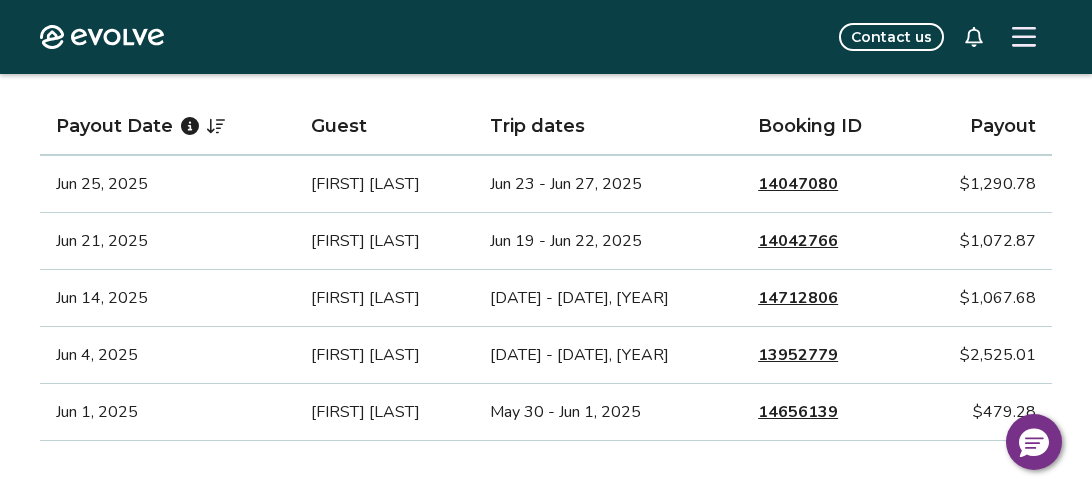 click on "14656139" at bounding box center [798, 412] 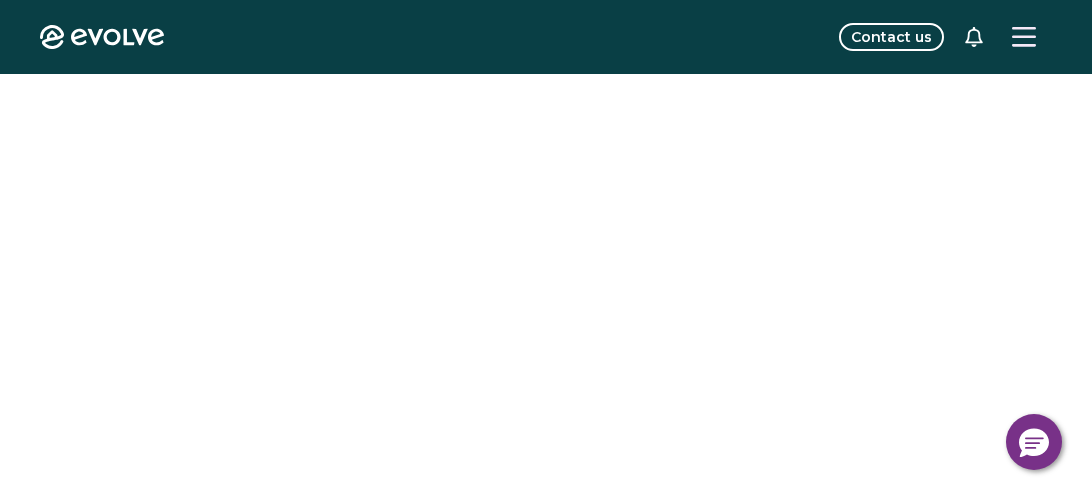 scroll, scrollTop: 0, scrollLeft: 0, axis: both 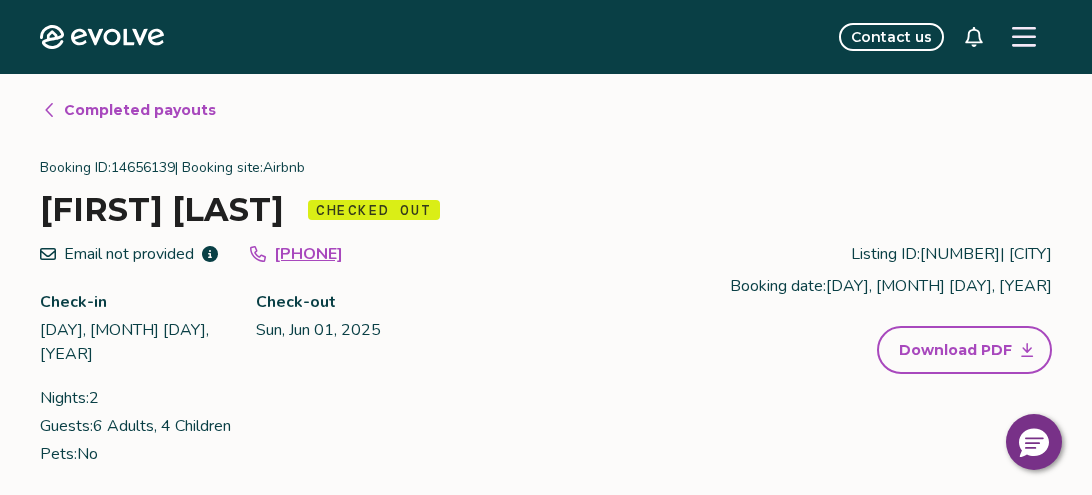 click on "Download PDF" at bounding box center (955, 350) 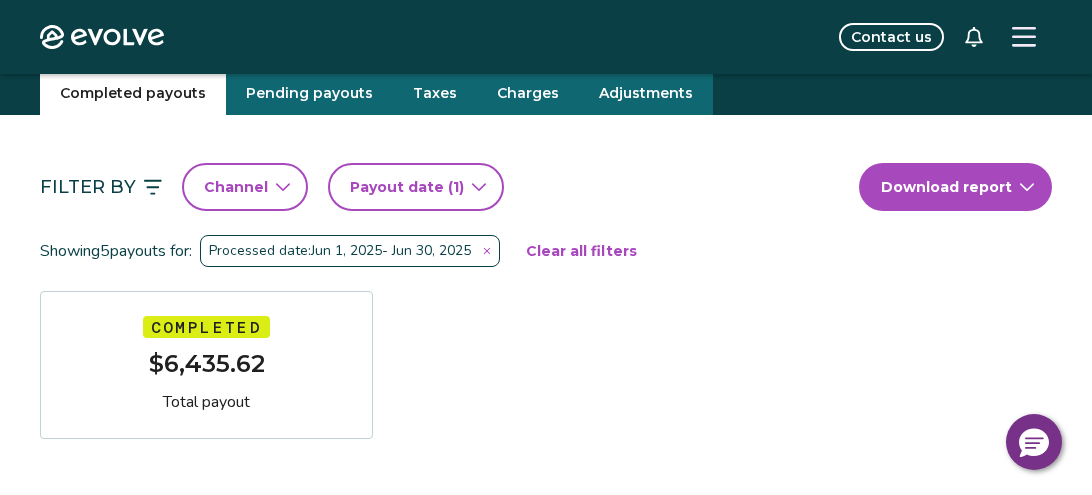 scroll, scrollTop: 62, scrollLeft: 0, axis: vertical 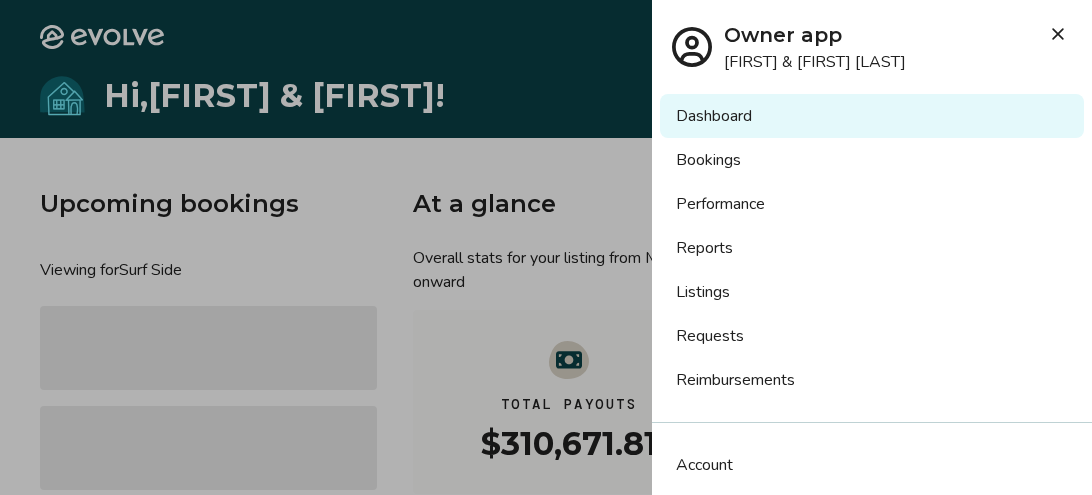 click on "Reports" at bounding box center [872, 248] 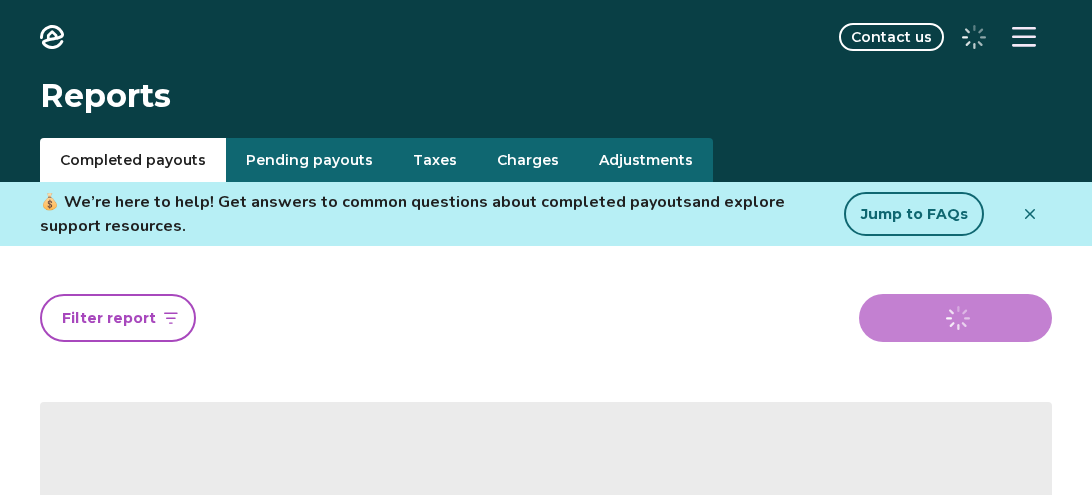 scroll, scrollTop: 0, scrollLeft: 0, axis: both 